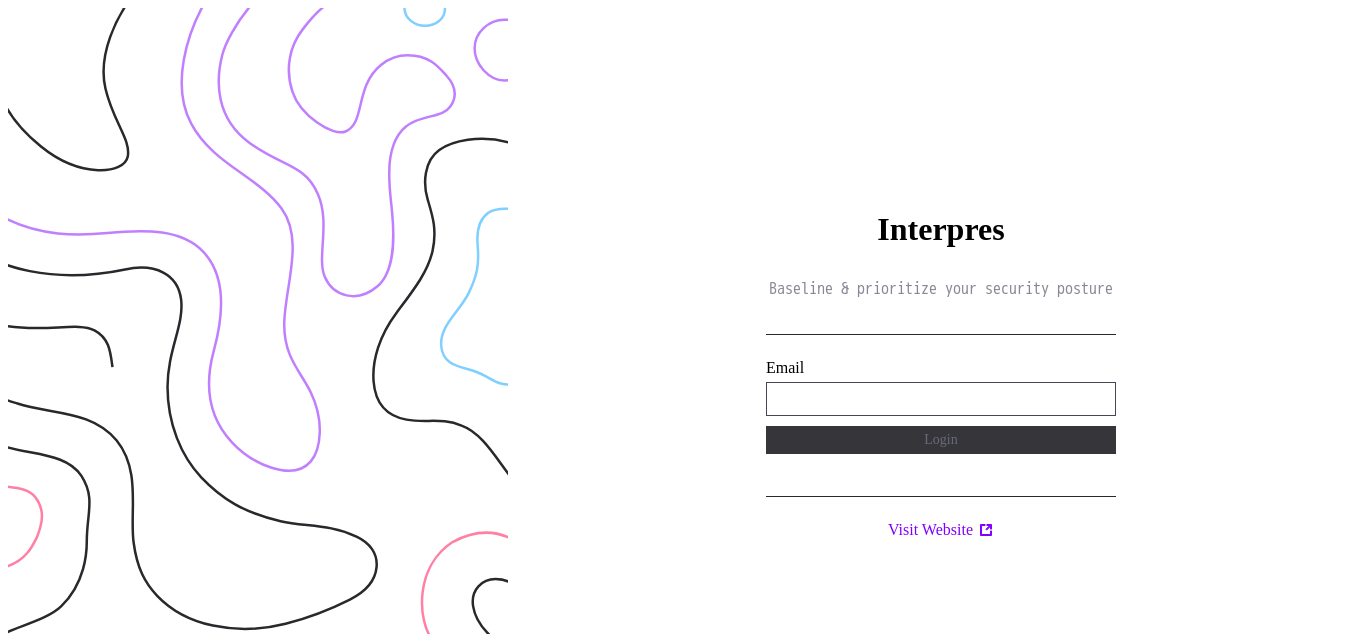 click on "**********" at bounding box center (941, 399) 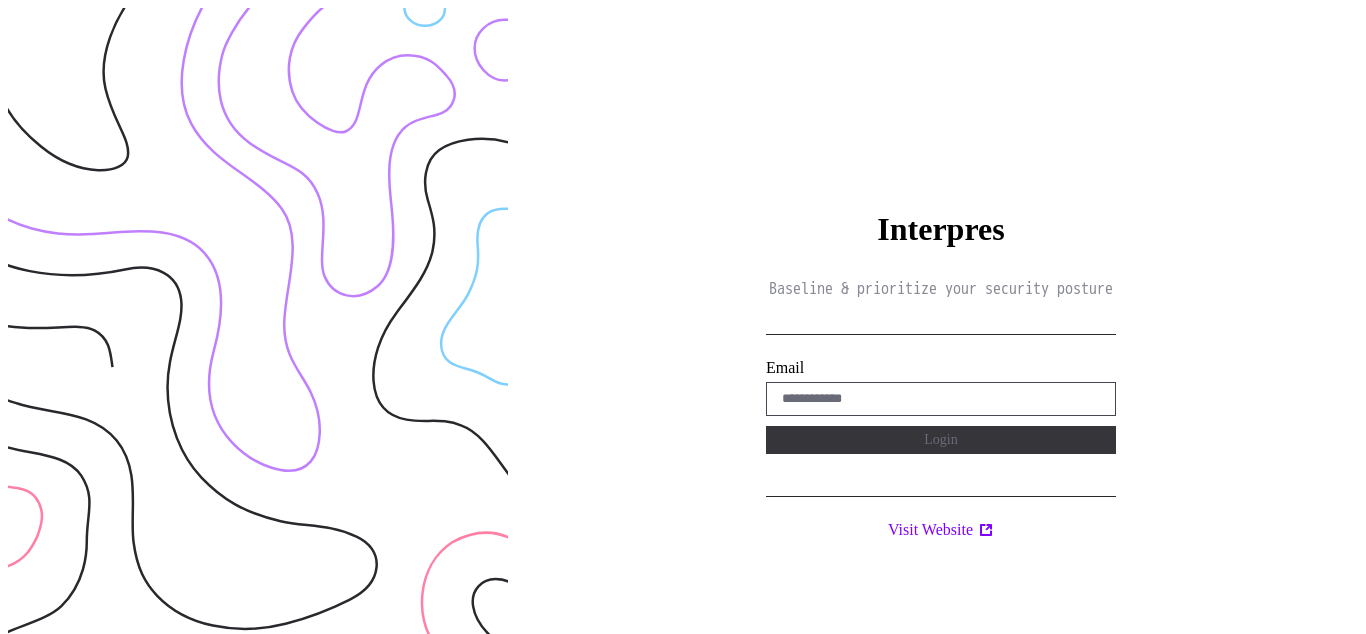 scroll, scrollTop: 0, scrollLeft: 0, axis: both 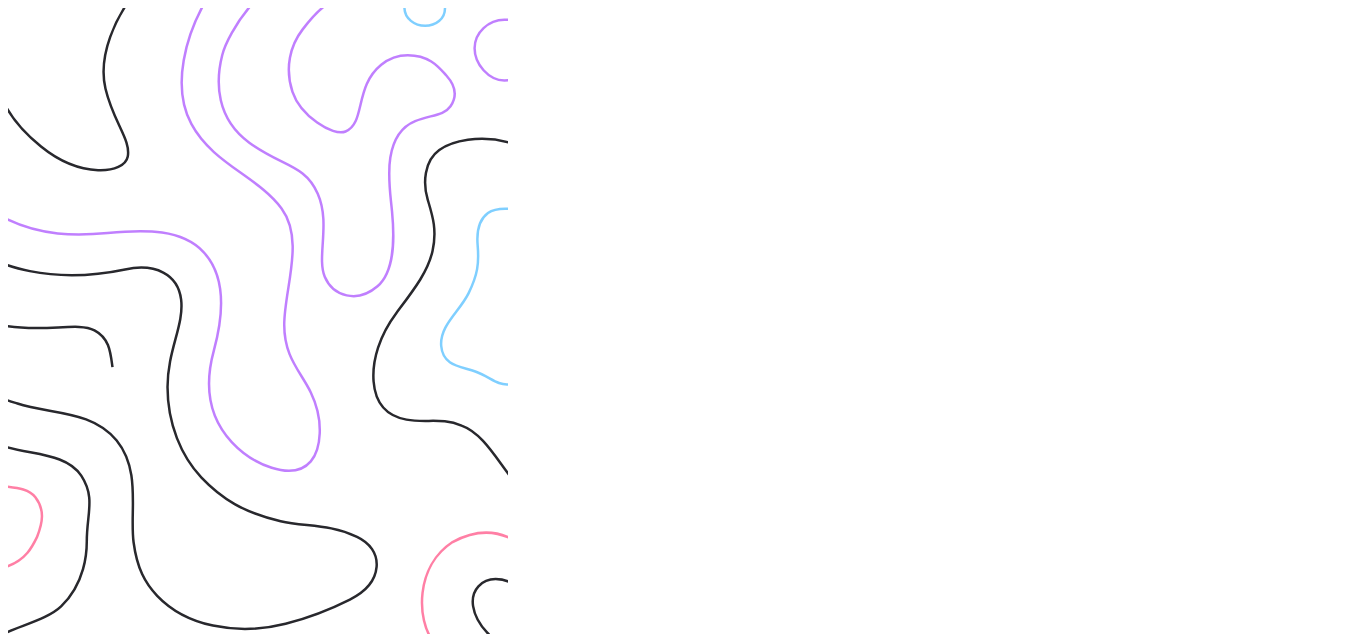 click on "Interpres Baseline & prioritize your security posture Email Login Visit Website" at bounding box center [941, 325] 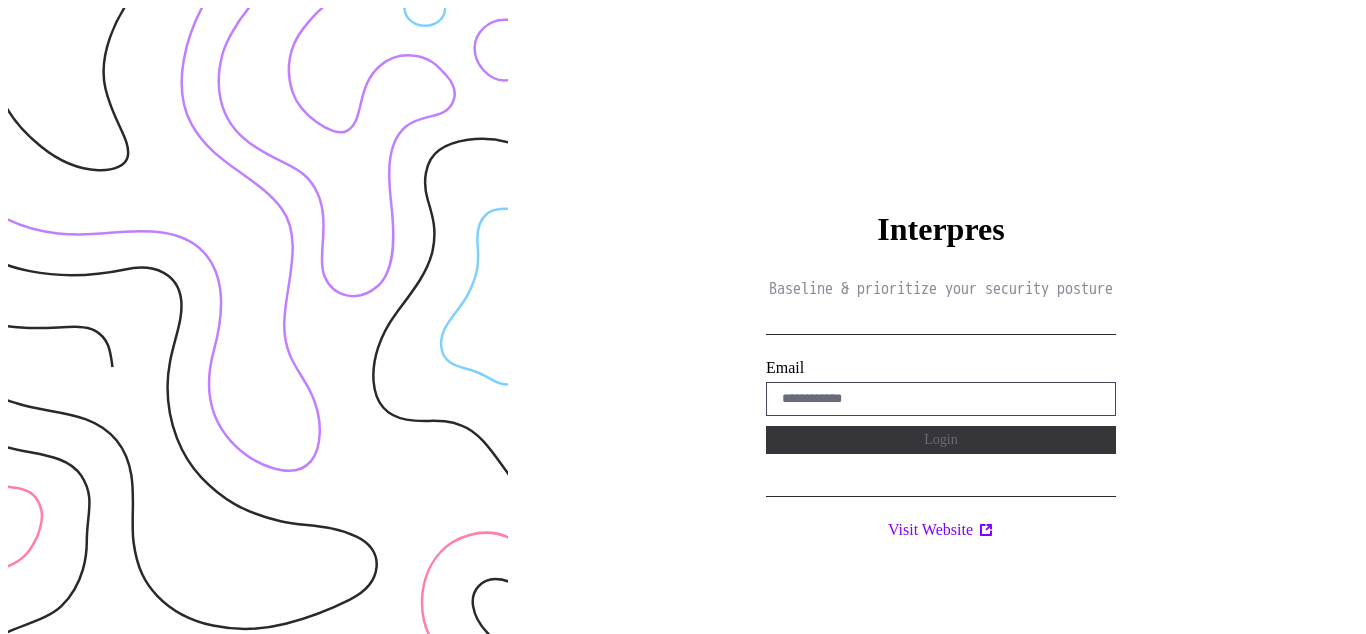 scroll, scrollTop: 0, scrollLeft: 0, axis: both 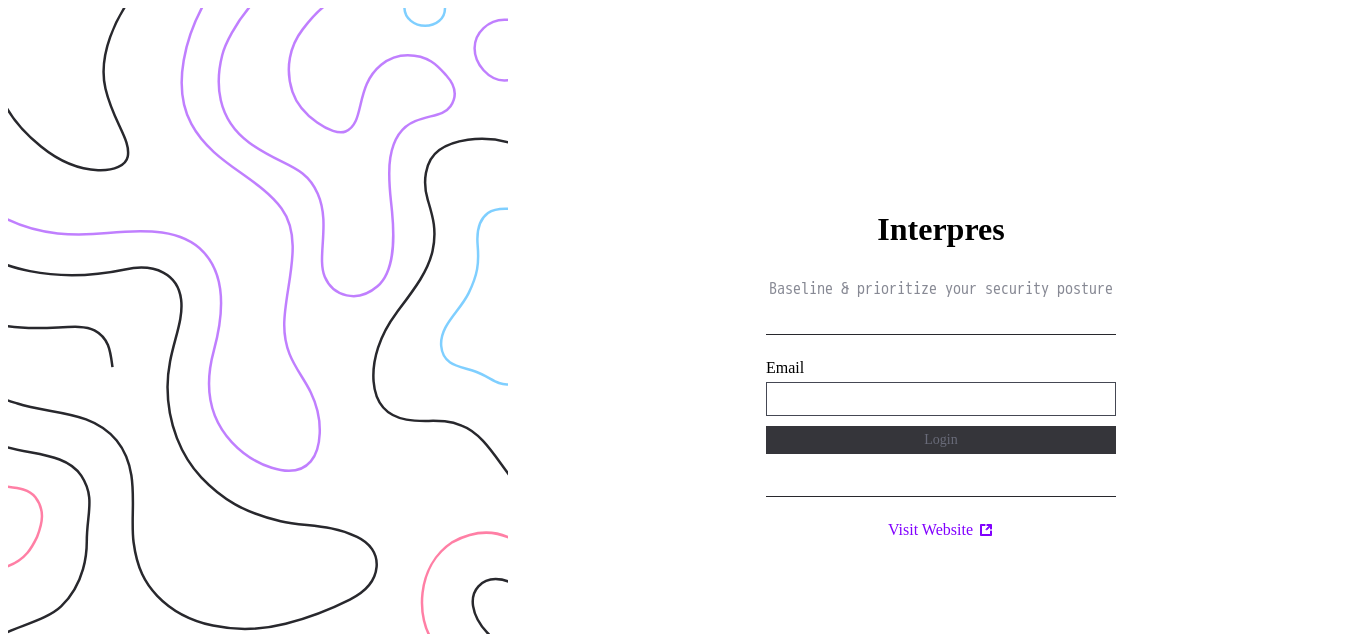 type on "**********" 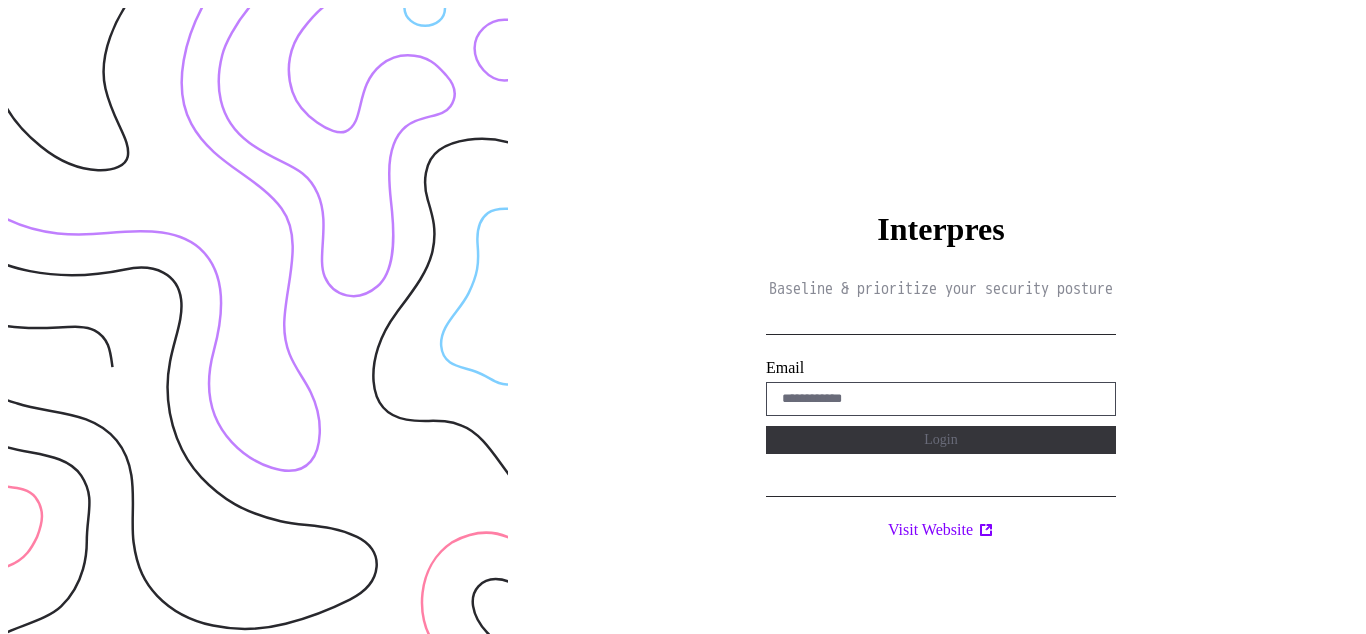 scroll, scrollTop: 0, scrollLeft: 0, axis: both 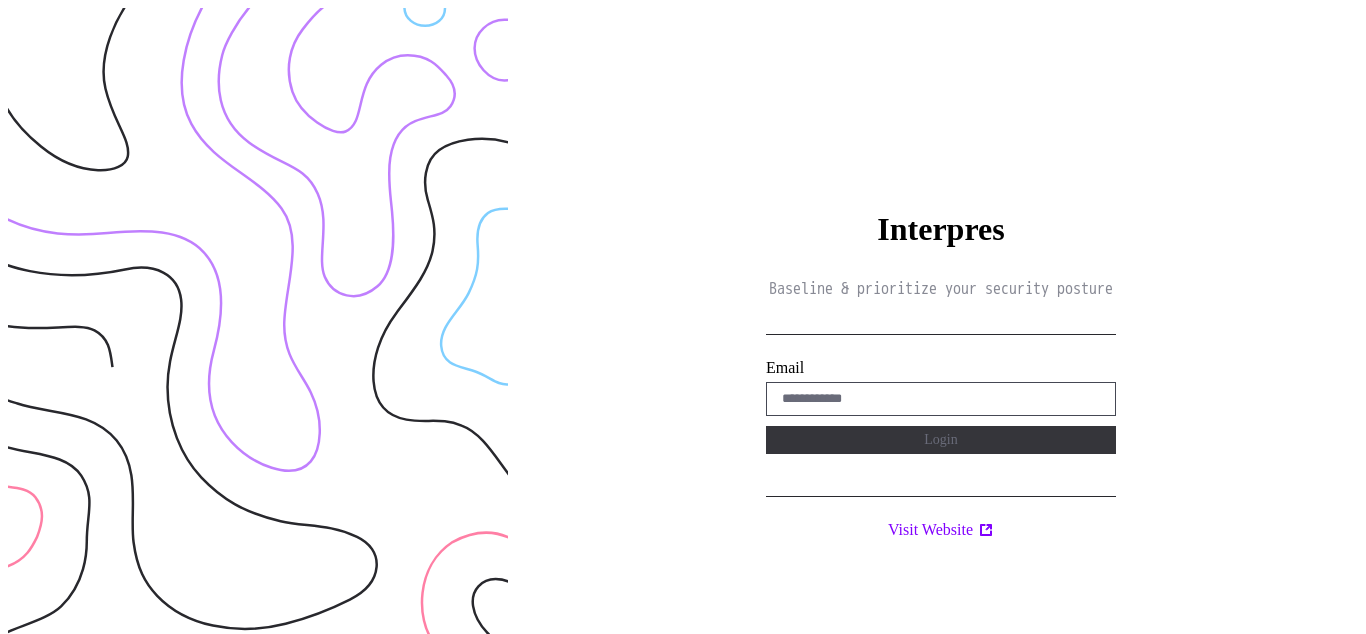 click on "Interpres Baseline & prioritize your security posture Email Login Visit Website" at bounding box center (941, 325) 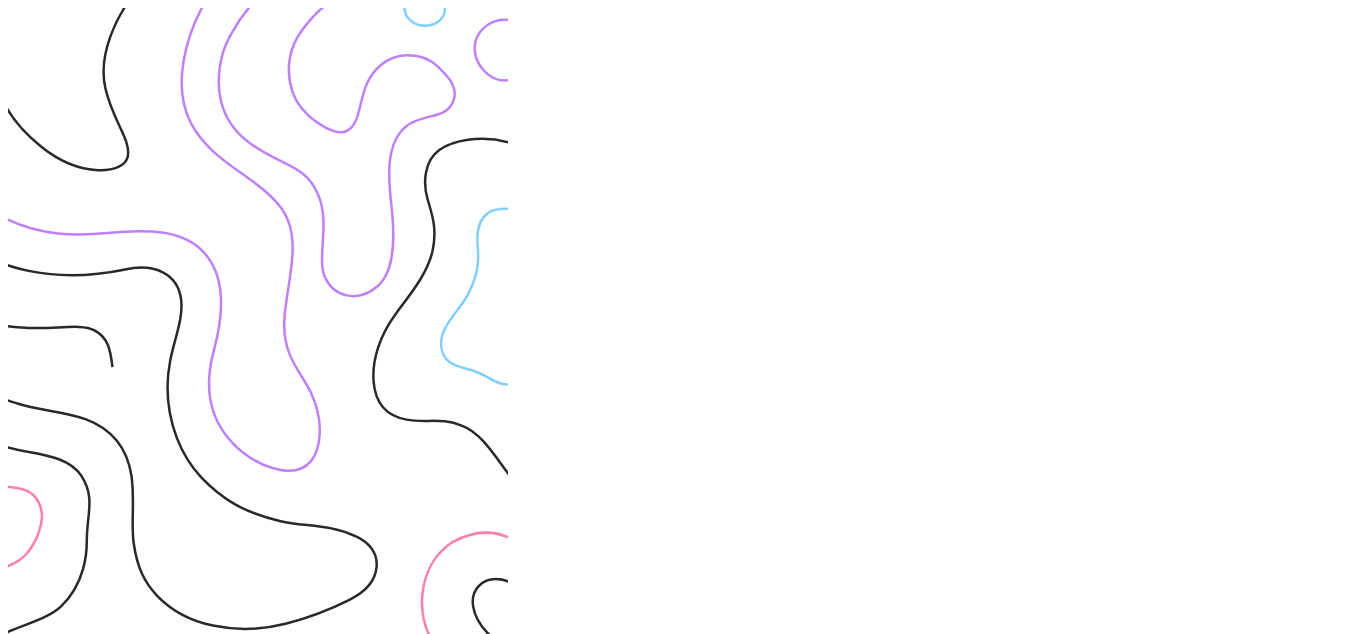 scroll, scrollTop: 0, scrollLeft: 0, axis: both 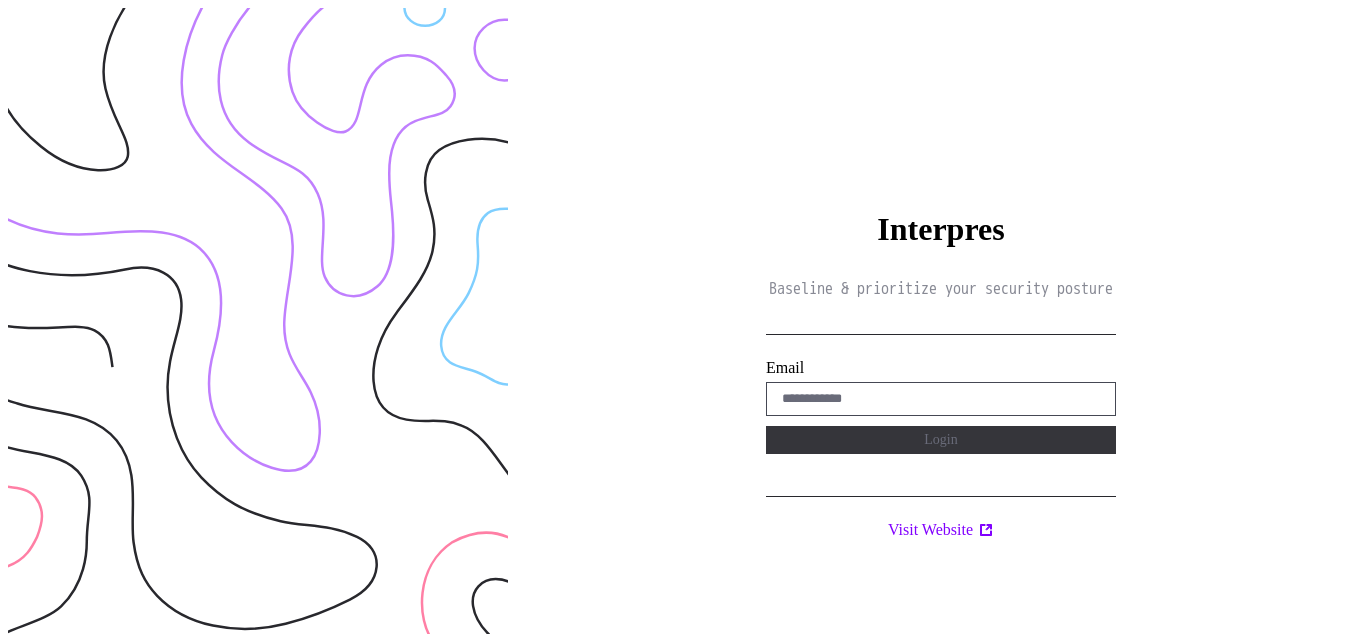 click on "Interpres Baseline & prioritize your security posture Email Login Visit Website" at bounding box center [941, 325] 